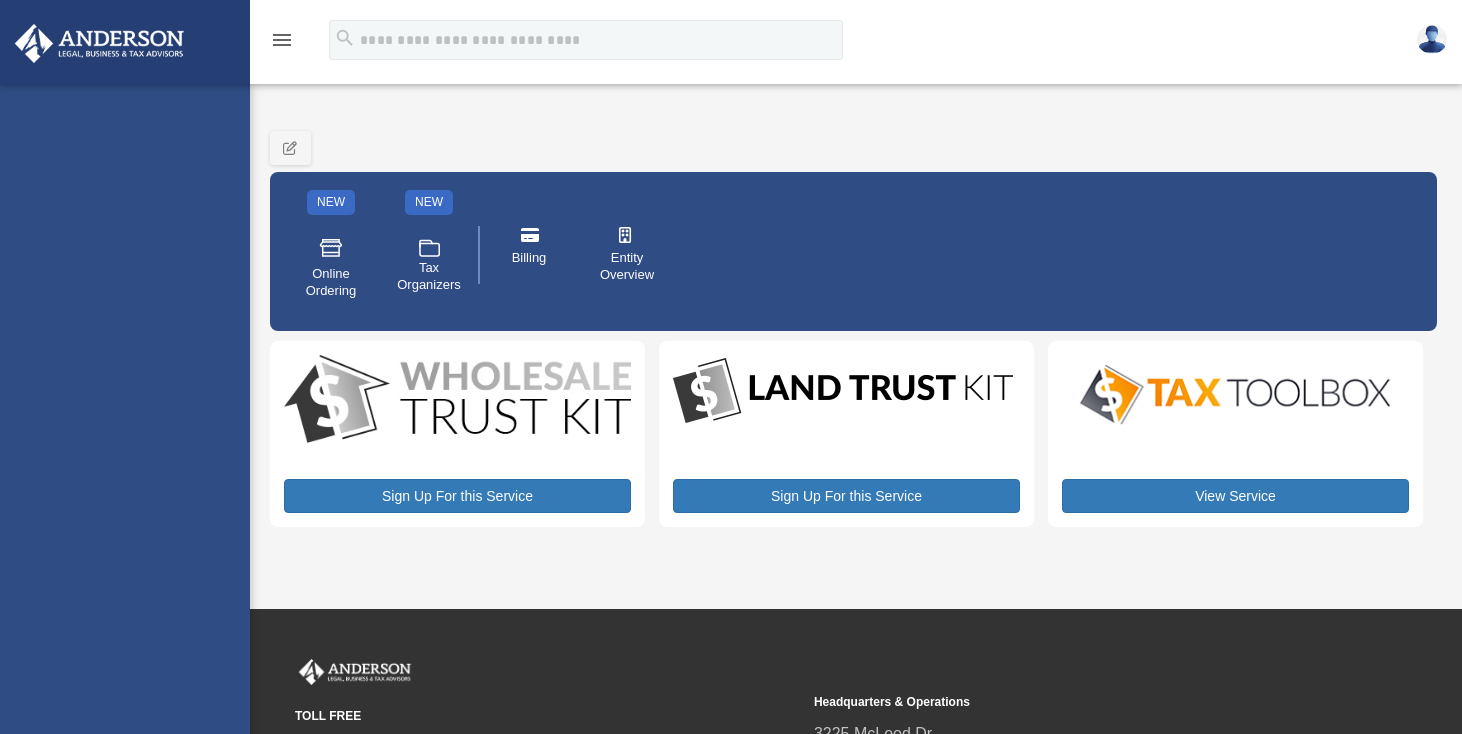 scroll, scrollTop: 0, scrollLeft: 0, axis: both 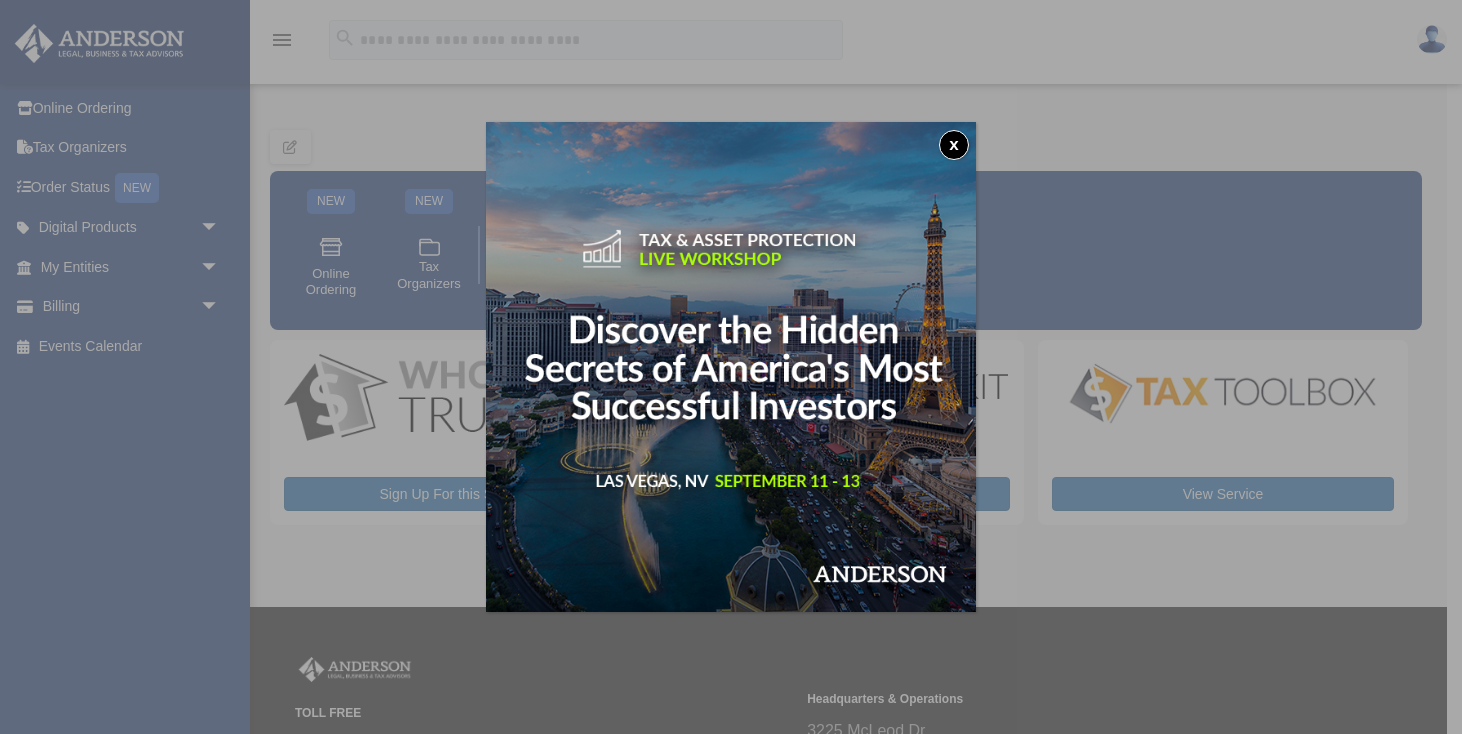 click on "x" at bounding box center [954, 145] 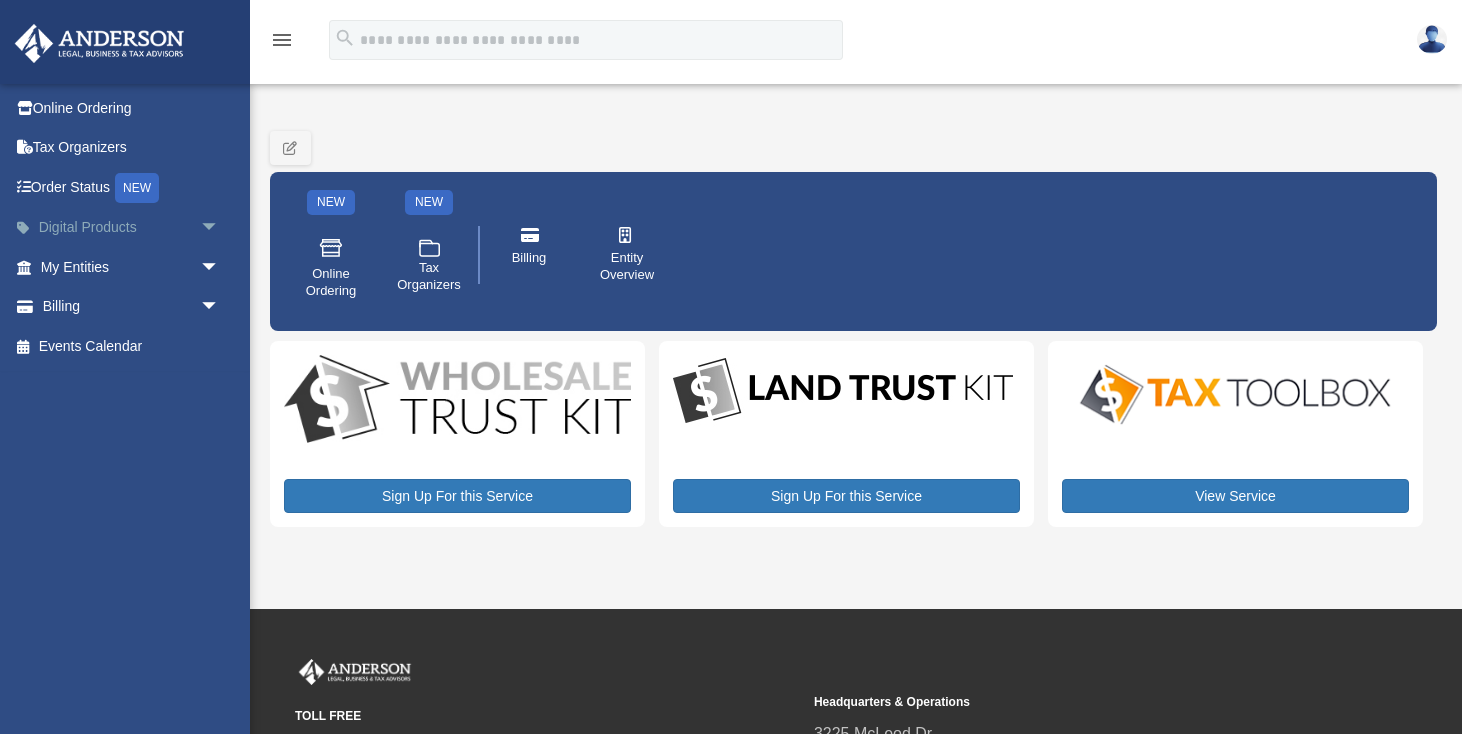 click on "Digital Products arrow_drop_down" at bounding box center [132, 228] 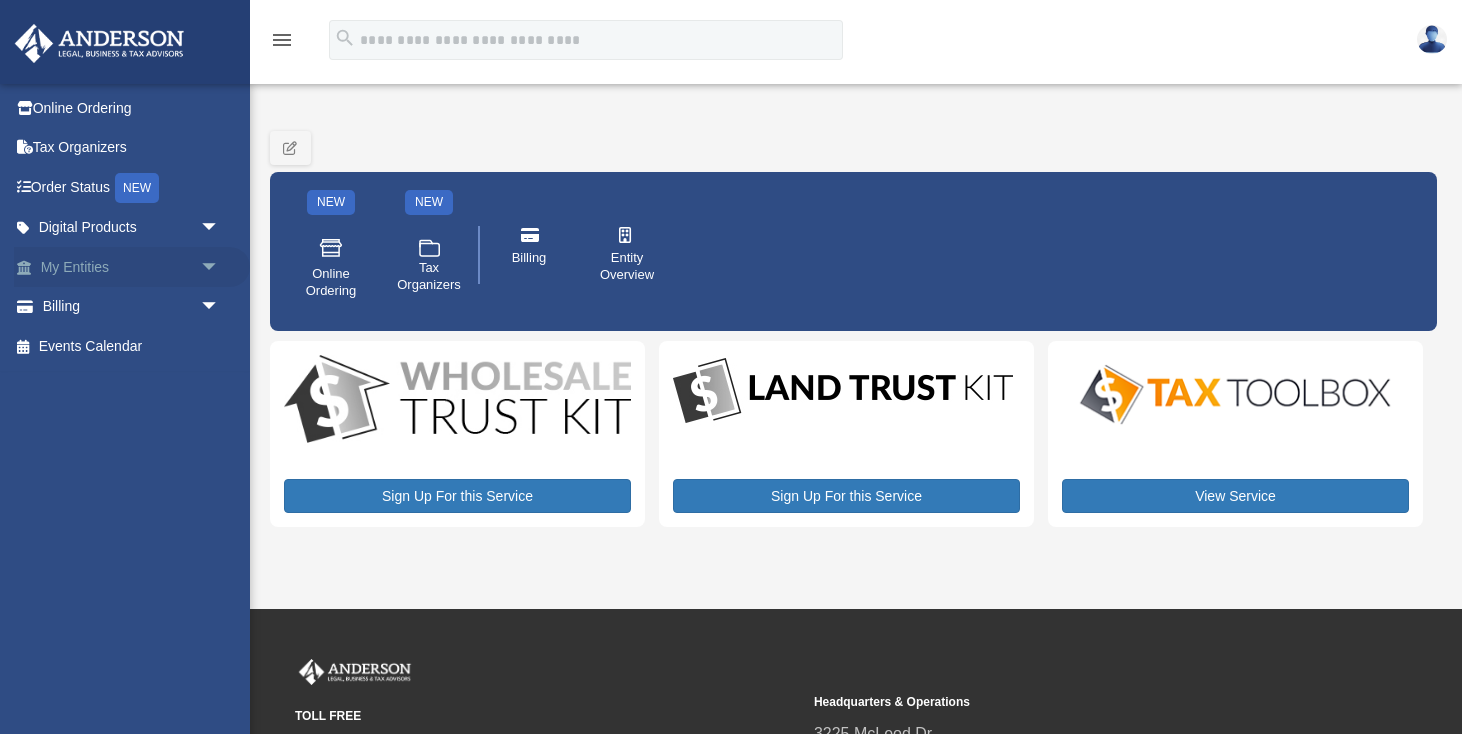 click on "My Entities arrow_drop_down" at bounding box center (132, 267) 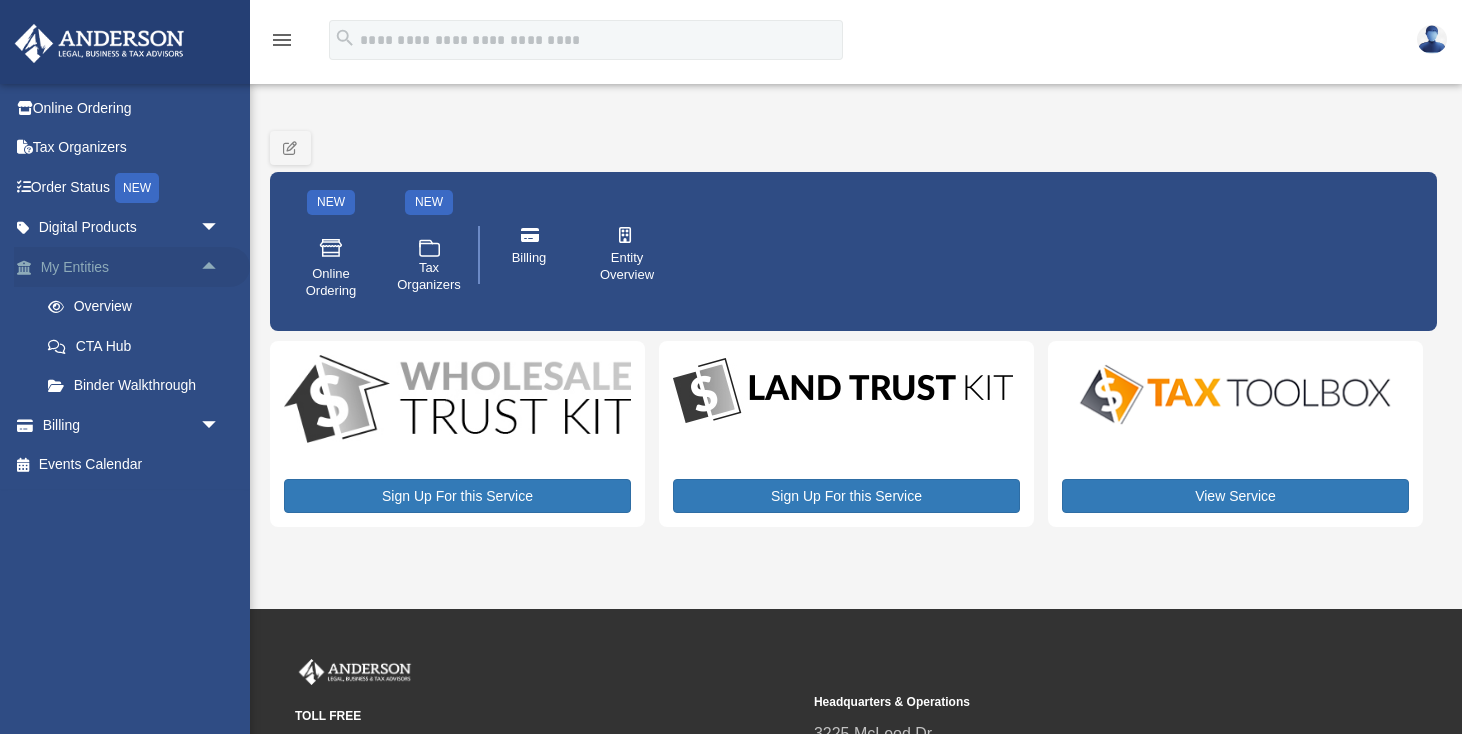 click on "arrow_drop_up" at bounding box center (220, 267) 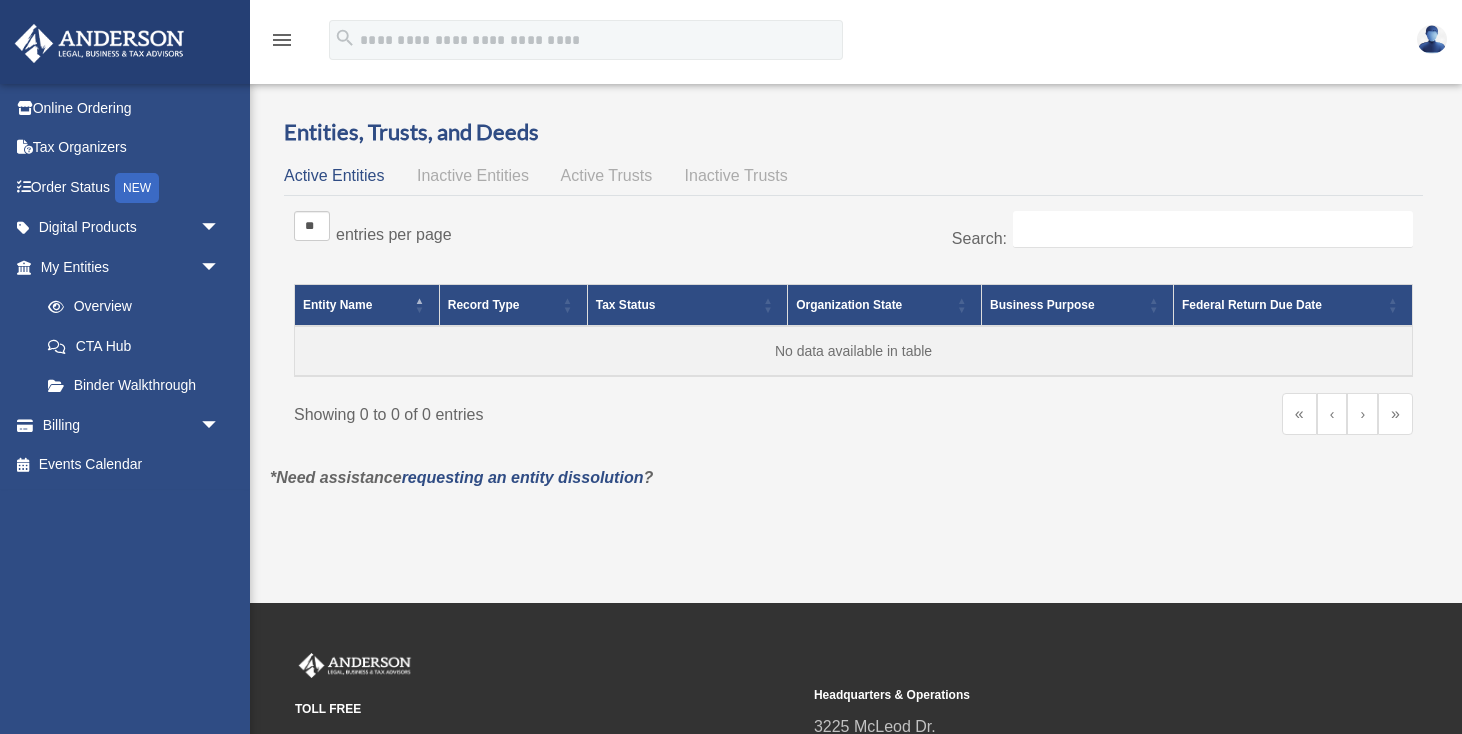 scroll, scrollTop: 0, scrollLeft: 0, axis: both 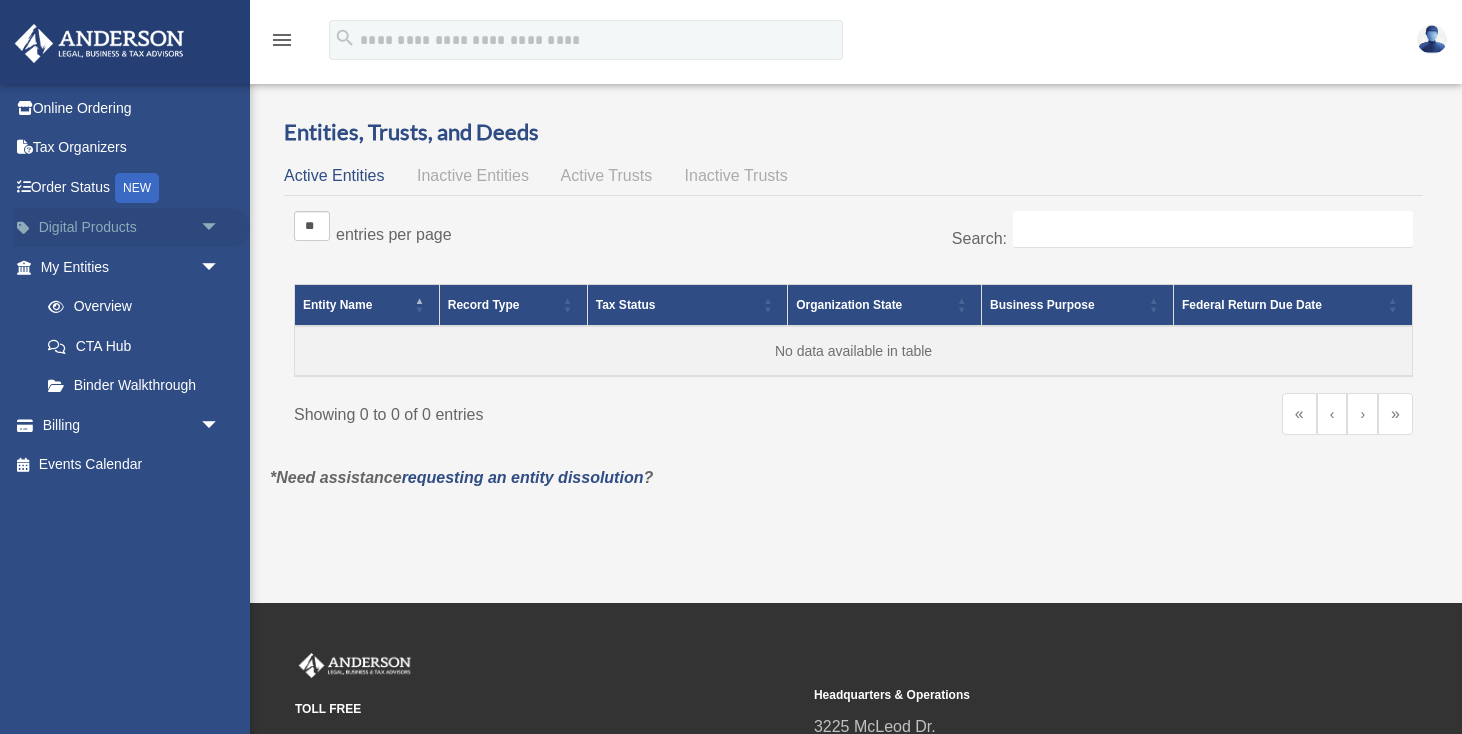 click on "arrow_drop_down" at bounding box center (220, 228) 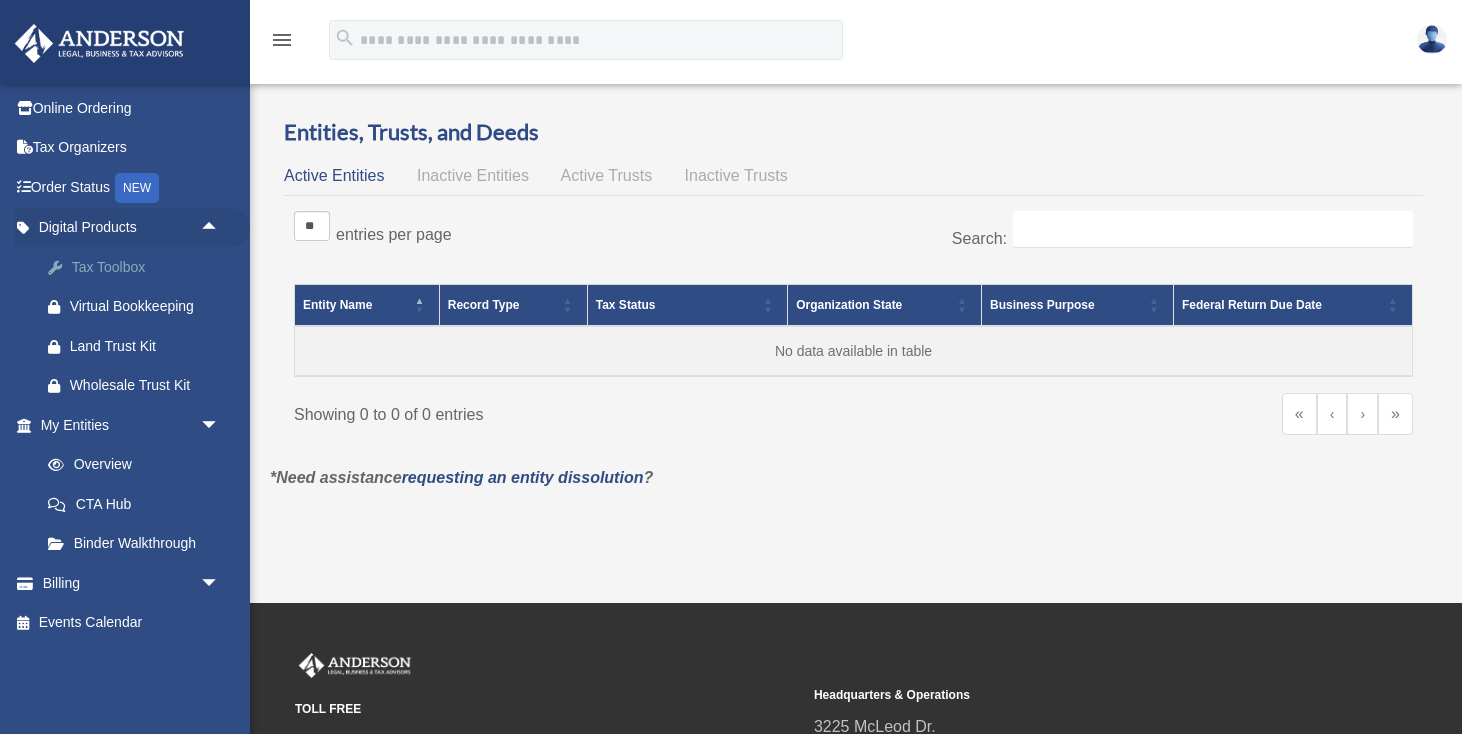 click on "Tax Toolbox" at bounding box center [147, 267] 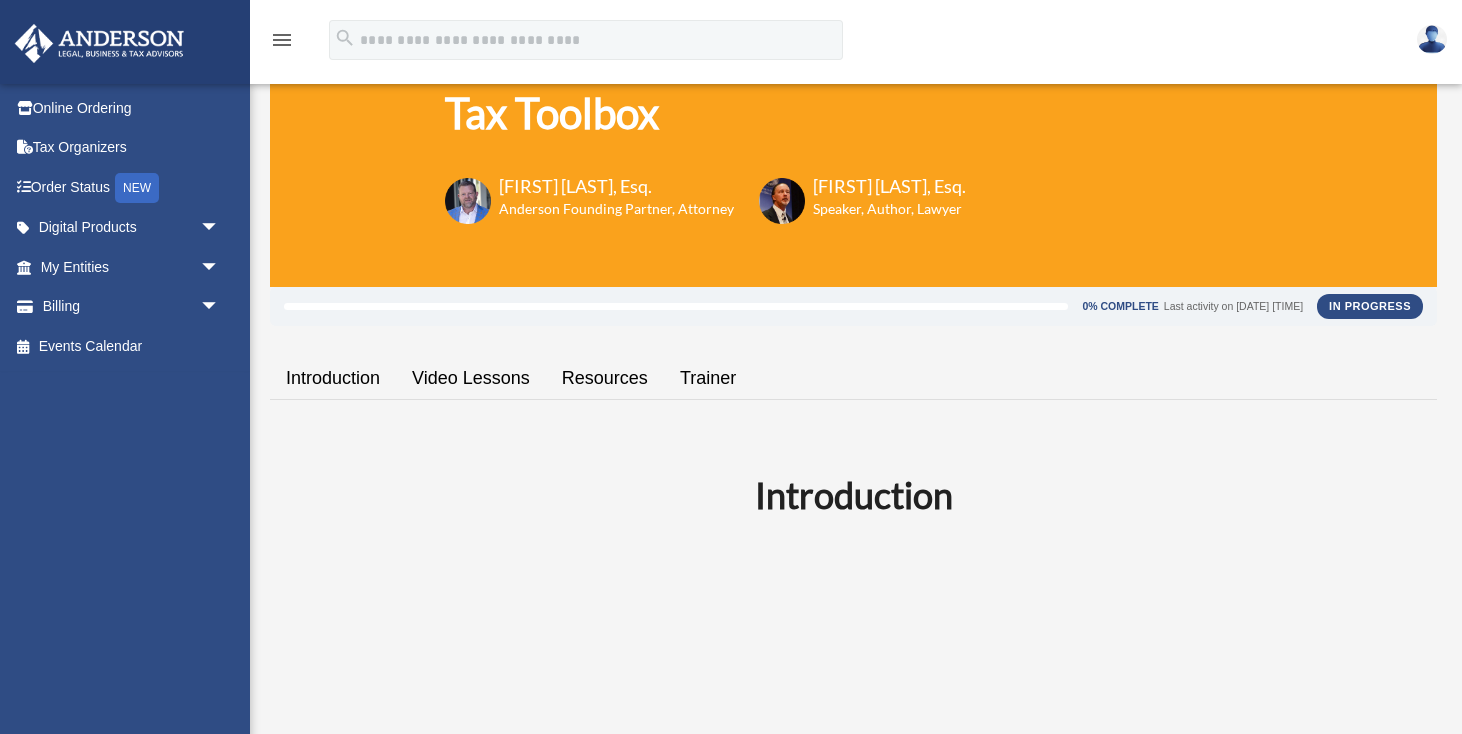 scroll, scrollTop: 108, scrollLeft: 0, axis: vertical 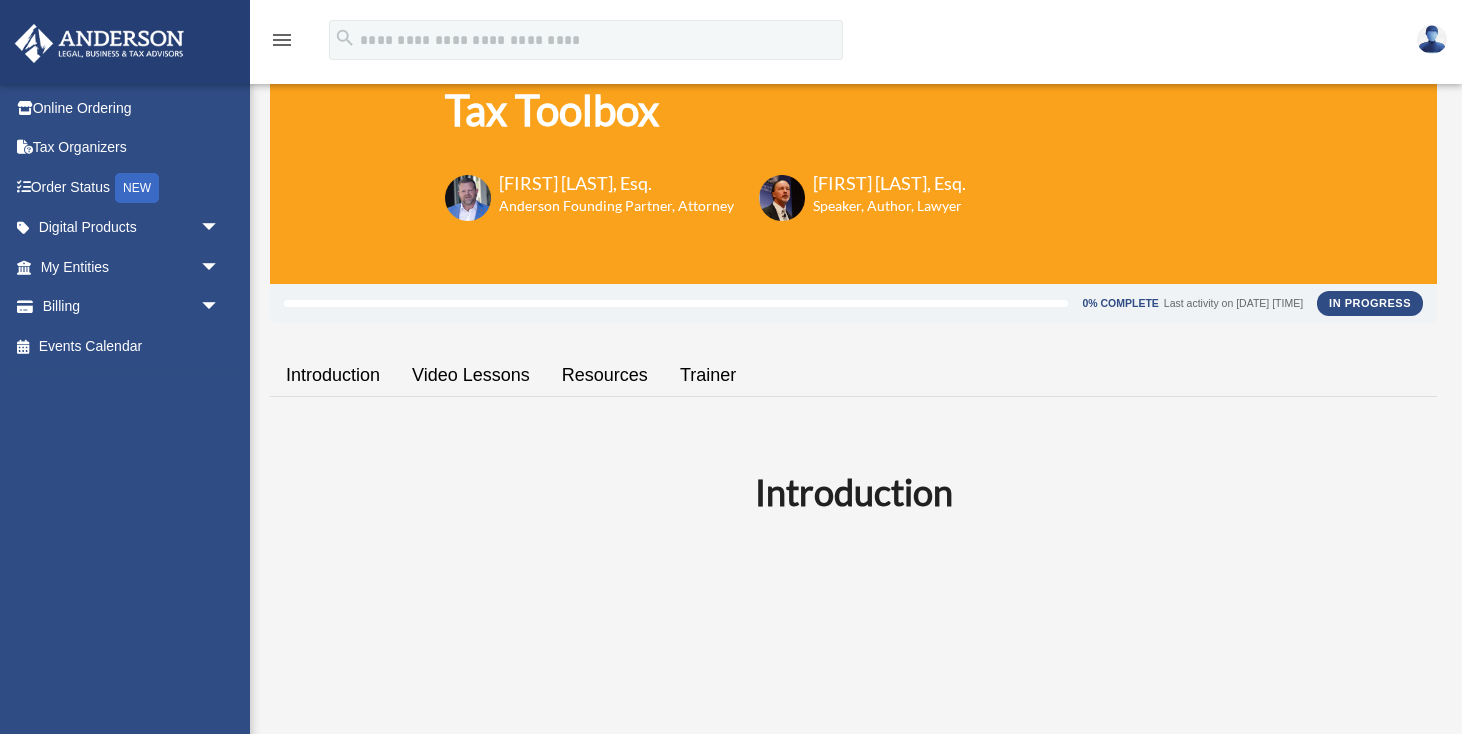 click on "Resources" at bounding box center [605, 375] 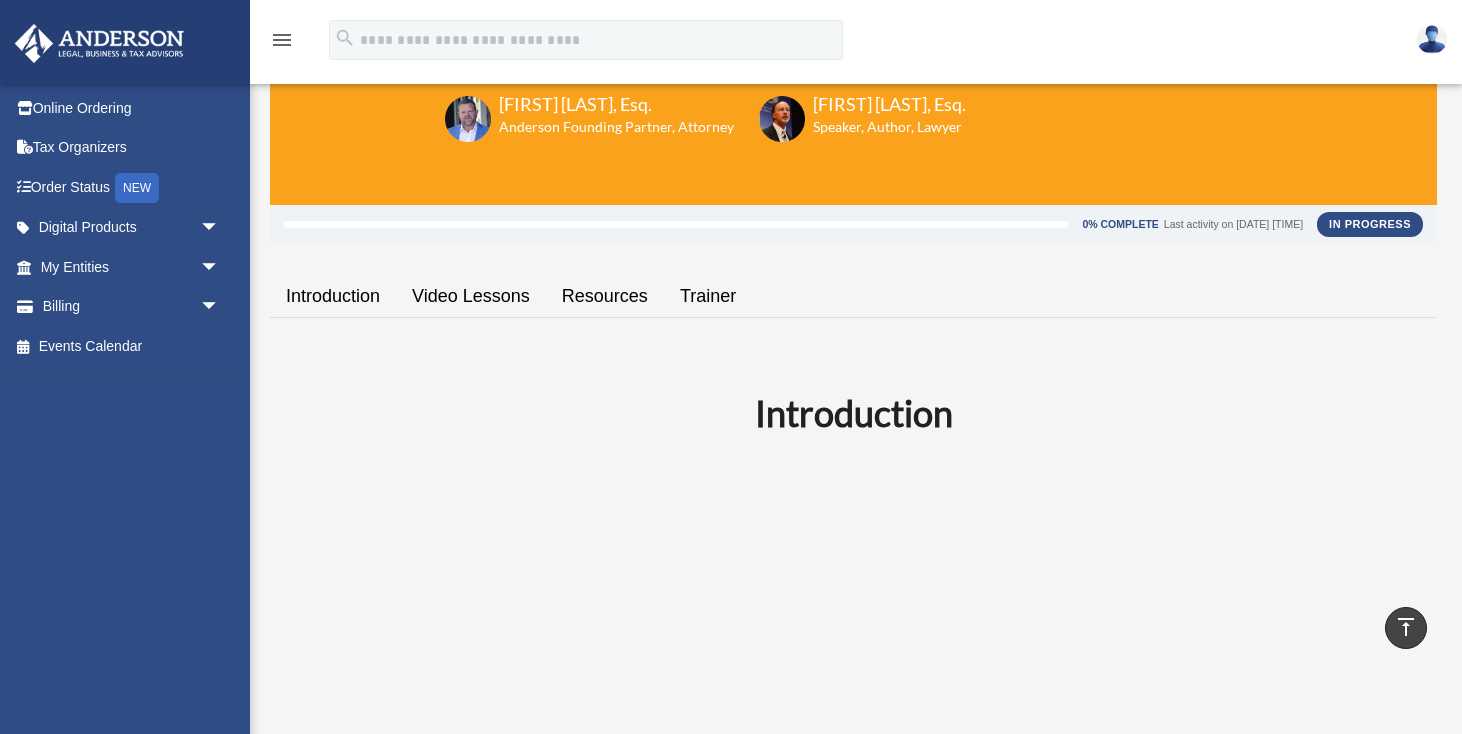 scroll, scrollTop: 54, scrollLeft: 0, axis: vertical 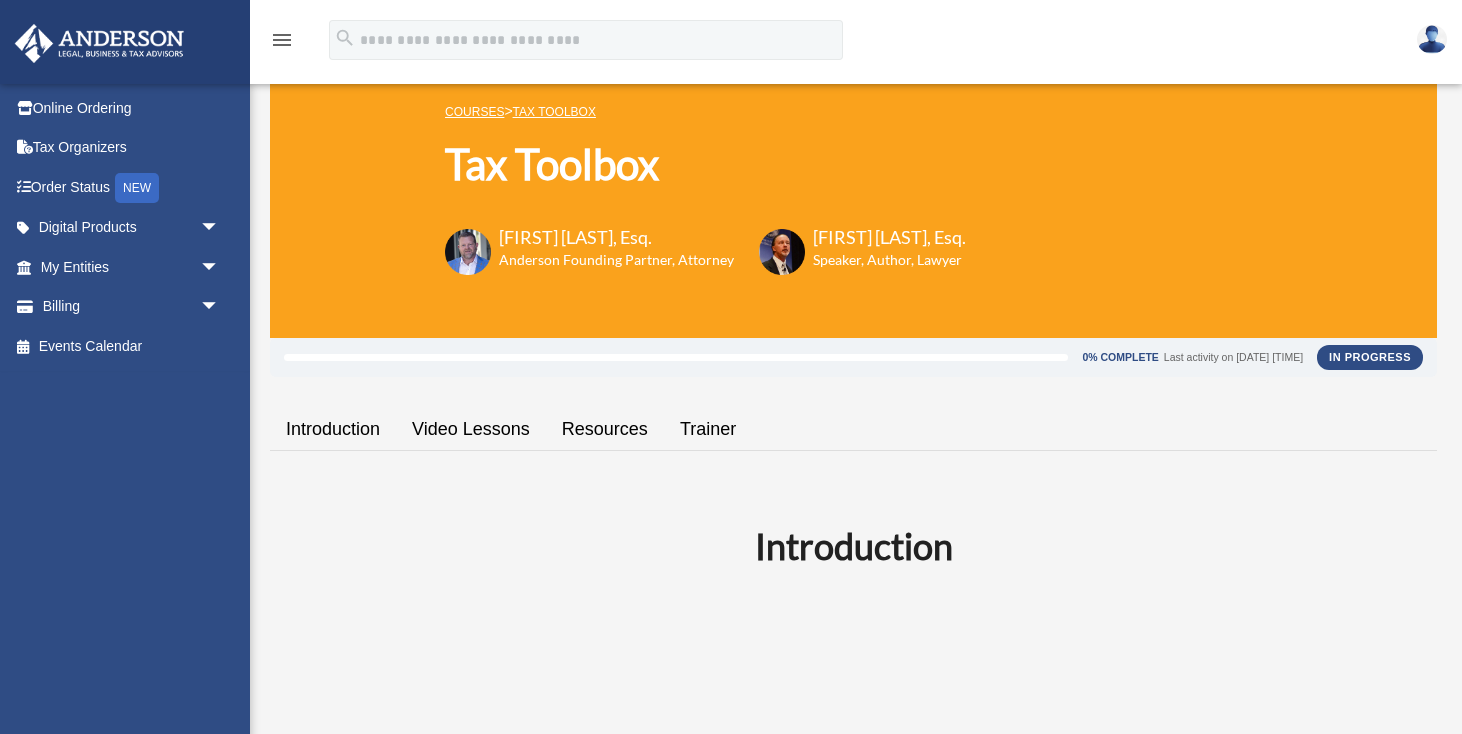 click on "Resources" at bounding box center (605, 429) 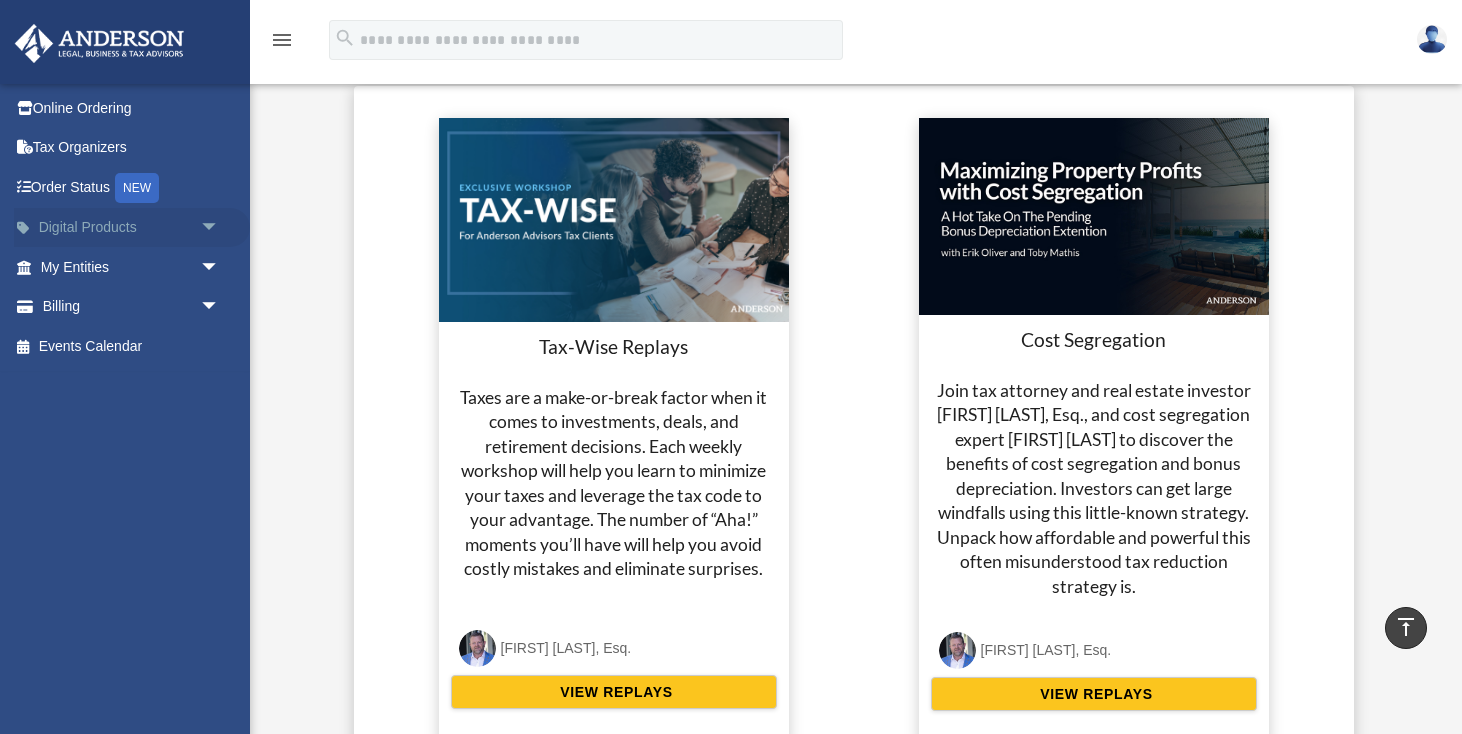 click on "Digital Products arrow_drop_down" at bounding box center [132, 228] 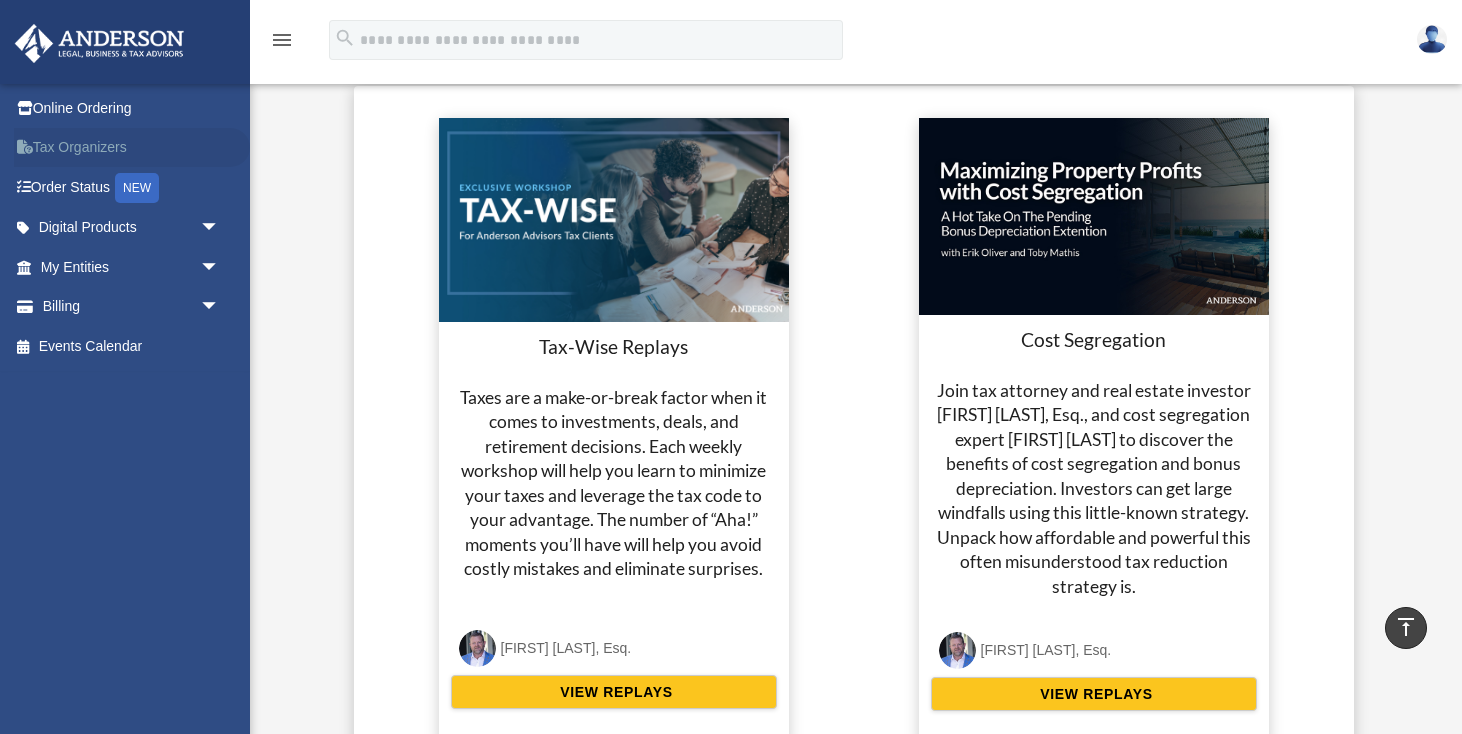 click on "Tax Organizers" at bounding box center (132, 148) 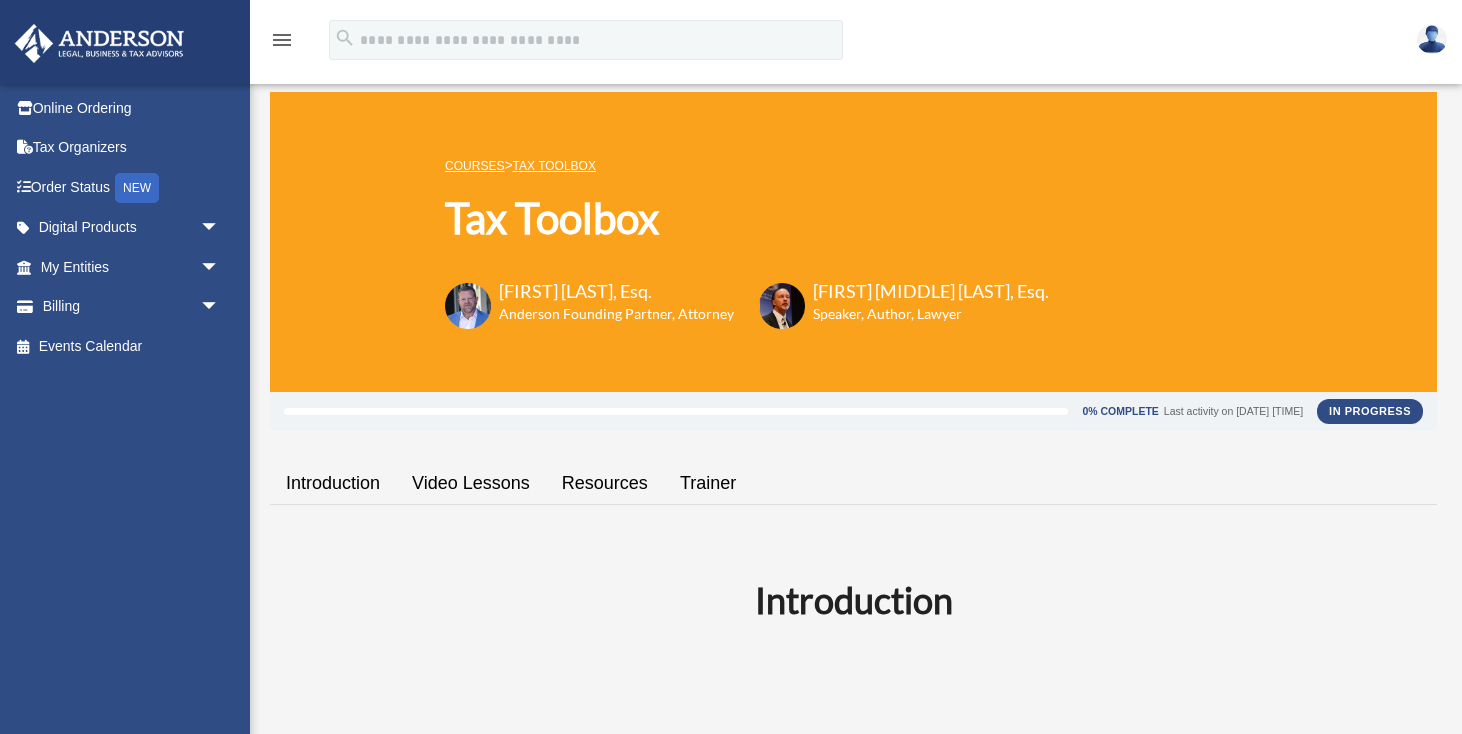 scroll, scrollTop: 3694, scrollLeft: 0, axis: vertical 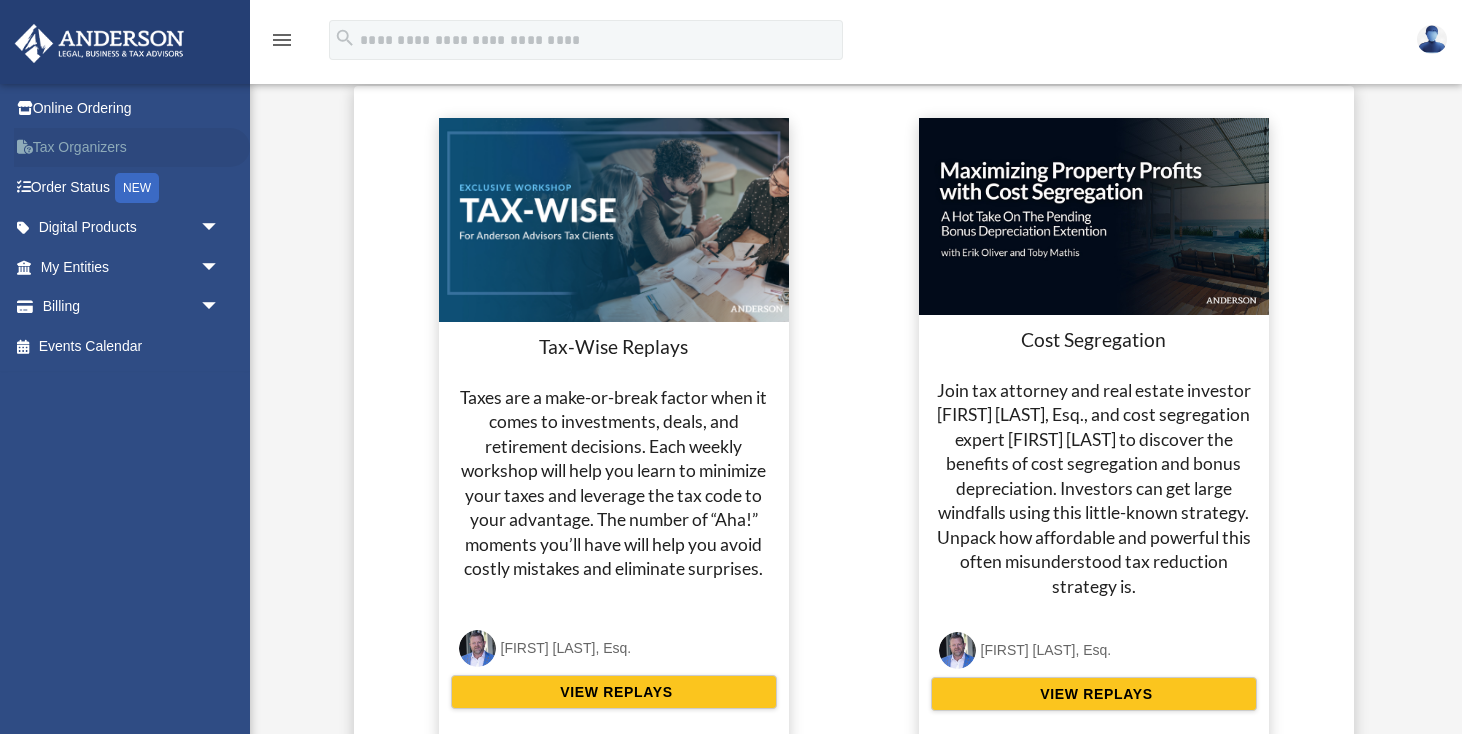 click on "Tax Organizers" at bounding box center (132, 148) 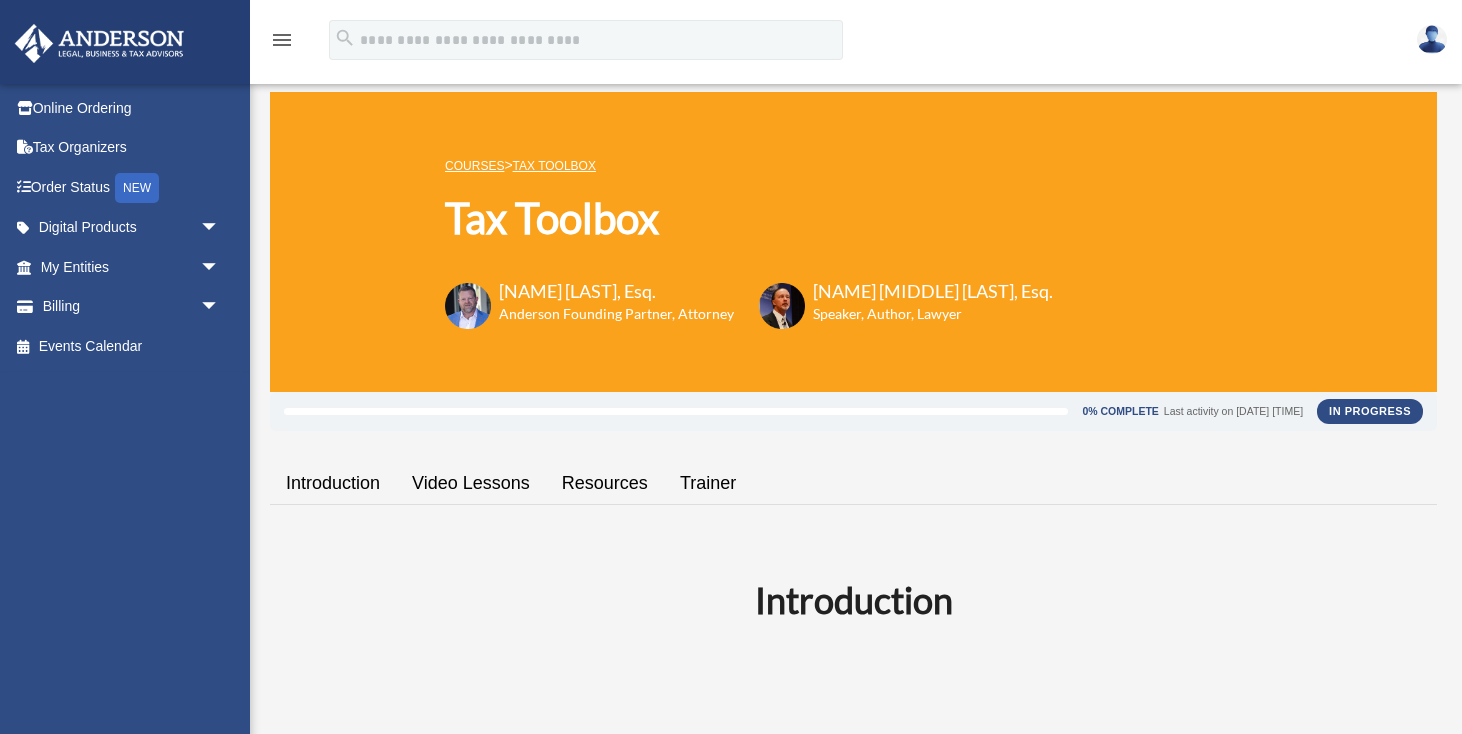 scroll, scrollTop: 3694, scrollLeft: 0, axis: vertical 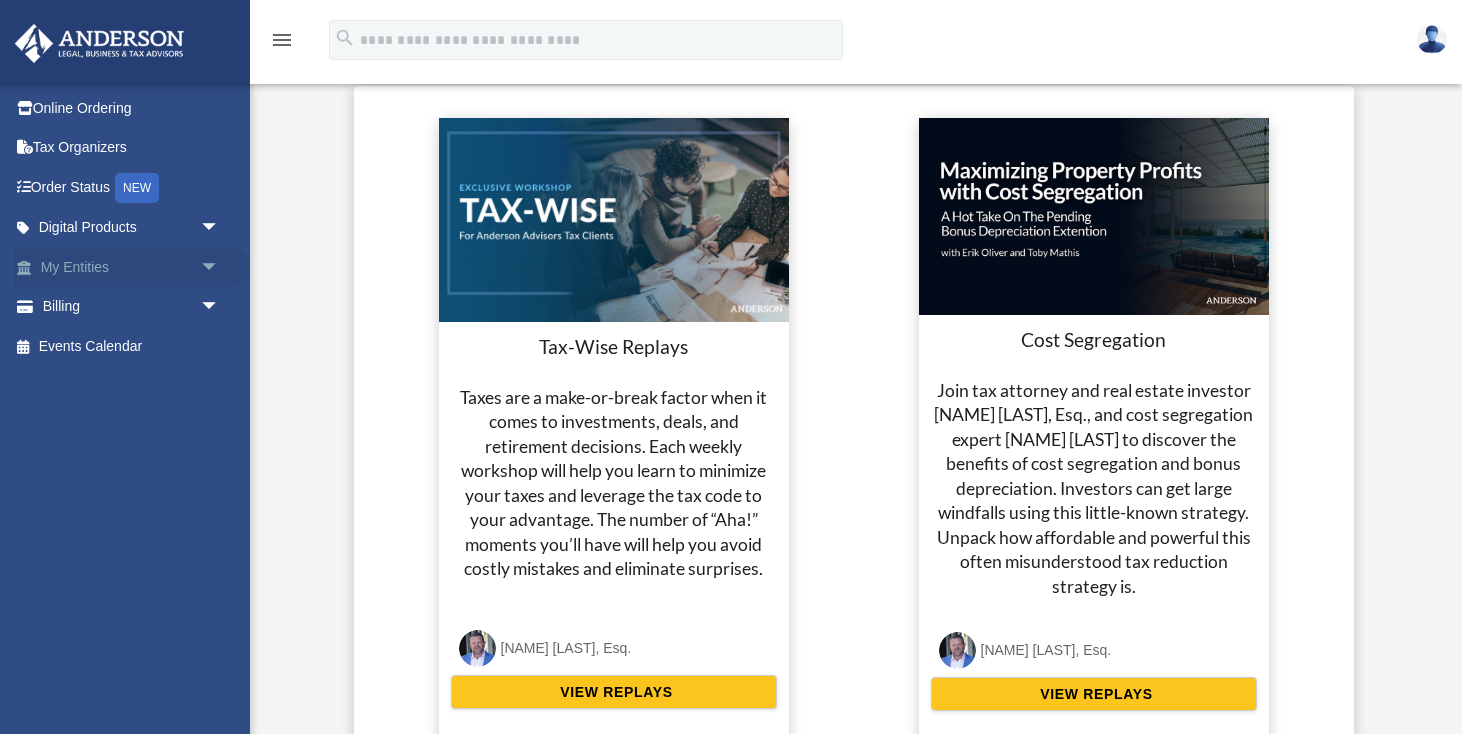 click on "My Entities arrow_drop_down" at bounding box center [132, 267] 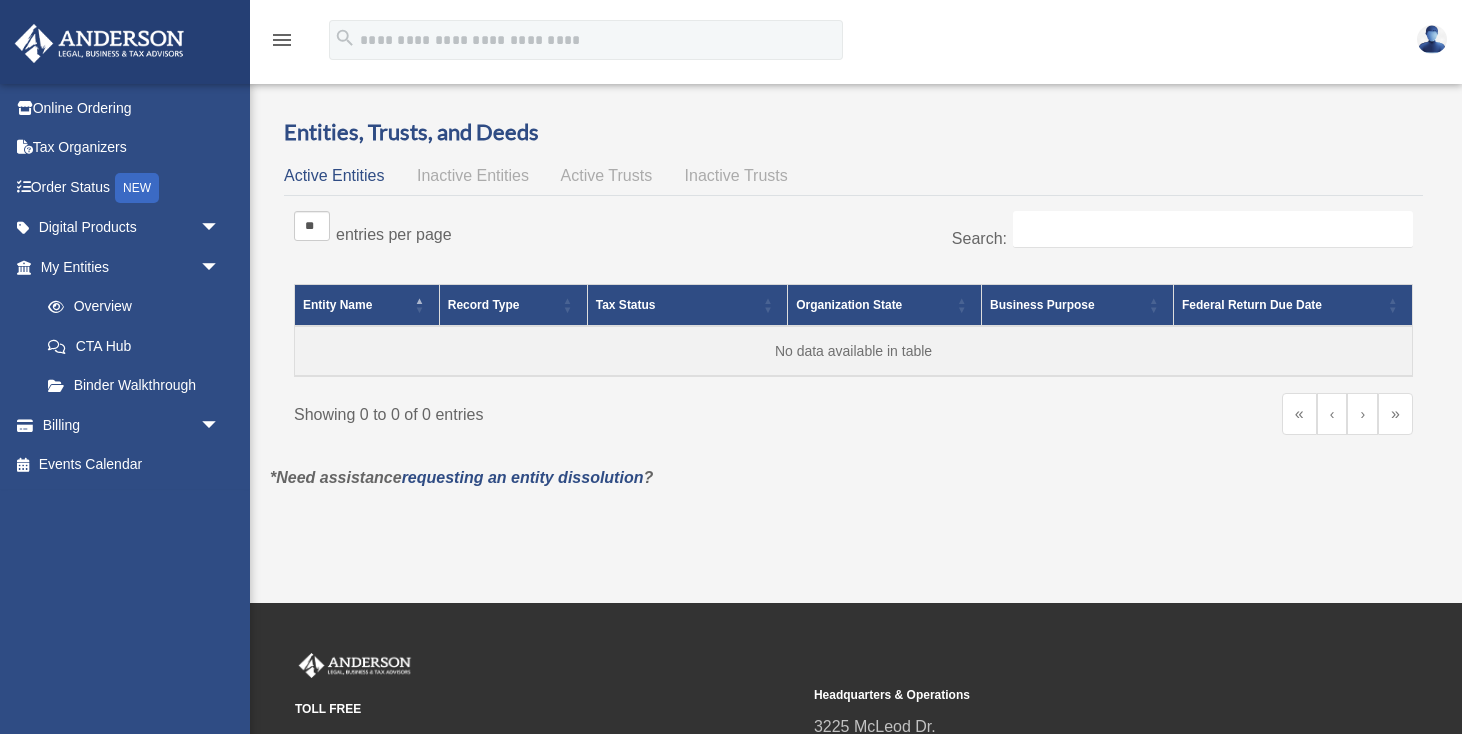 scroll, scrollTop: 0, scrollLeft: 0, axis: both 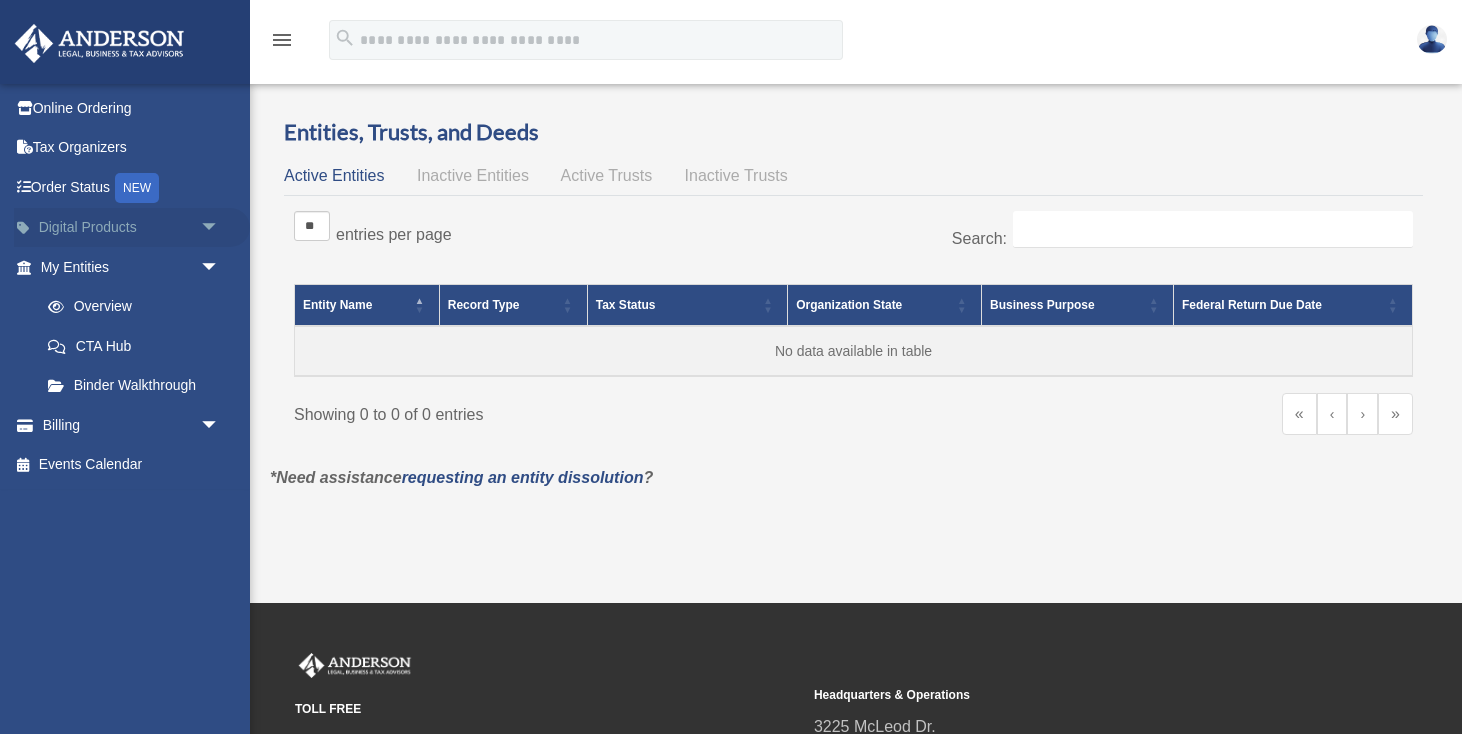 click on "arrow_drop_down" at bounding box center (220, 228) 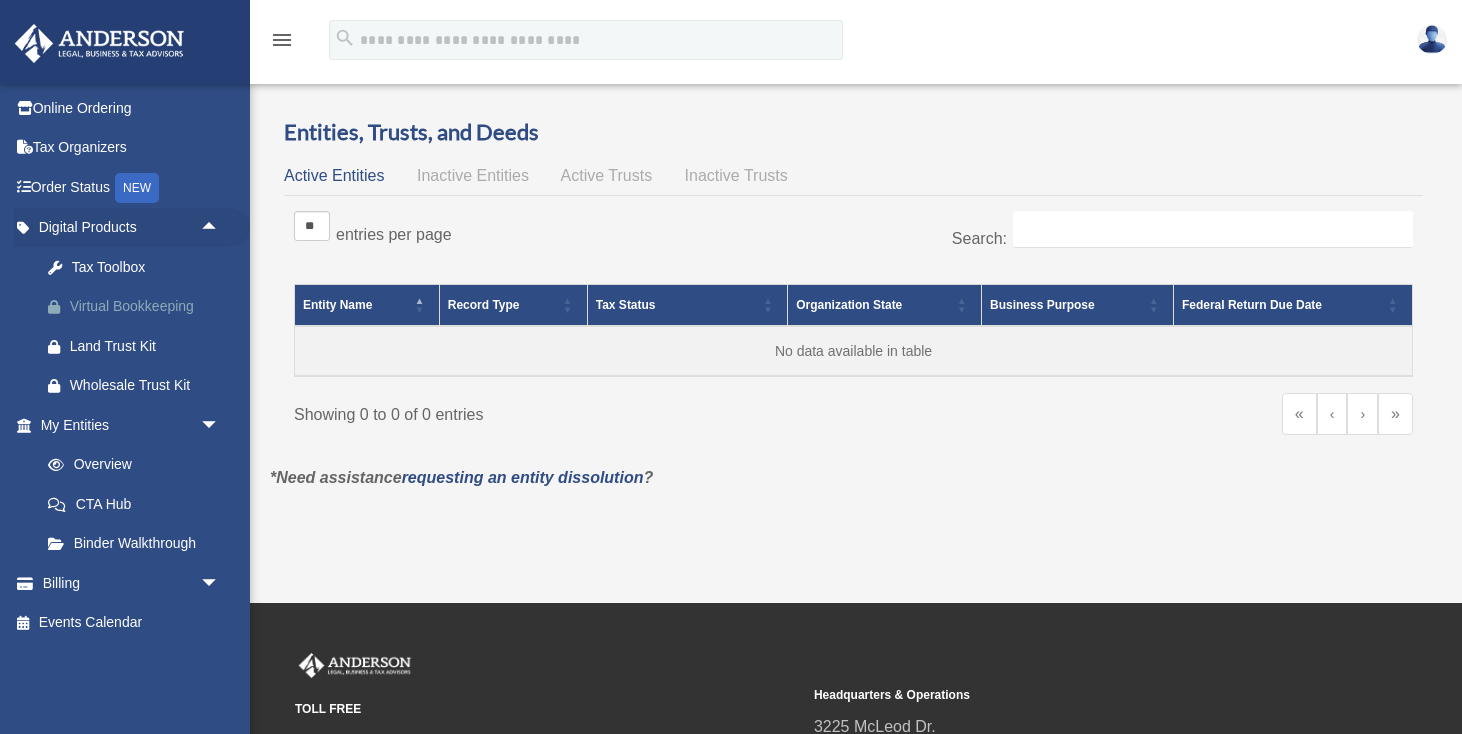 click on "Virtual Bookkeeping" at bounding box center [147, 306] 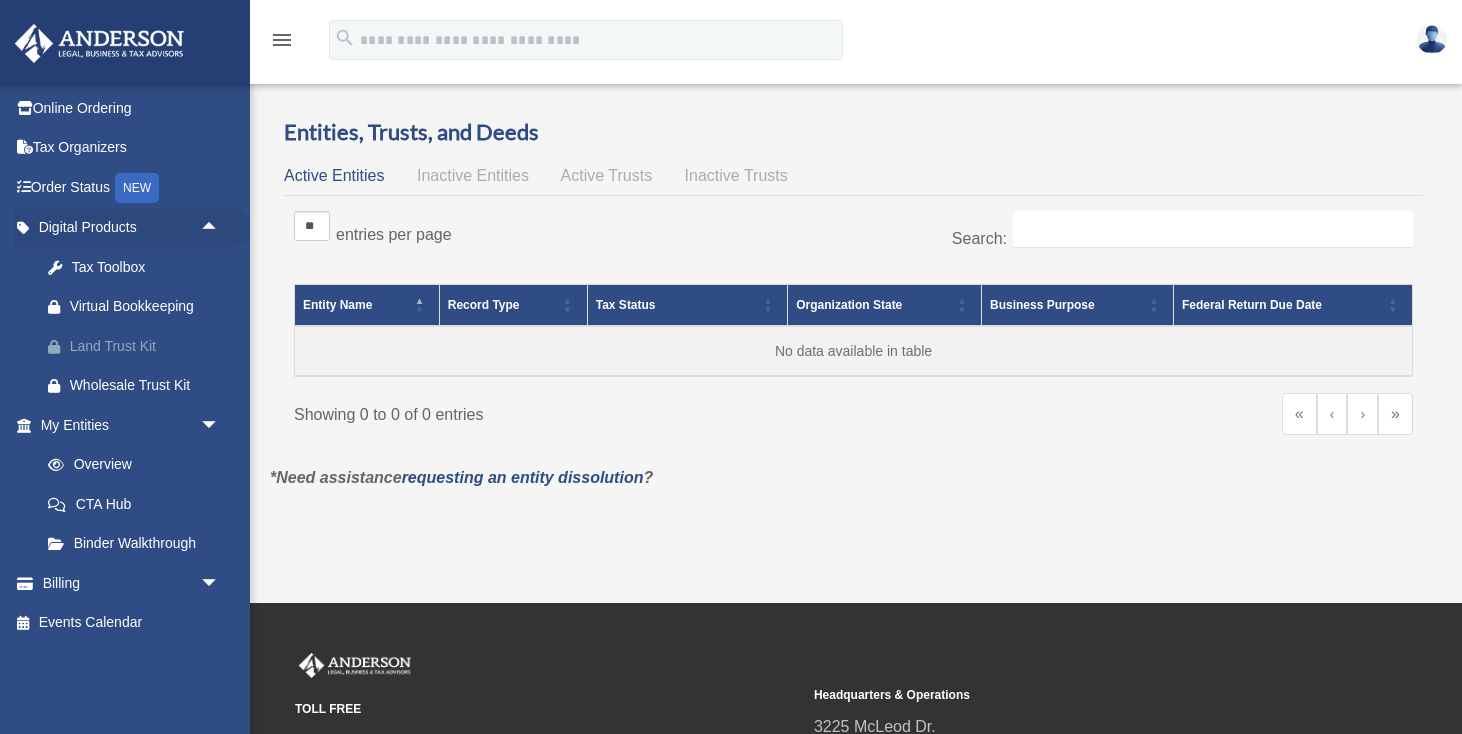 click on "Land Trust Kit" at bounding box center [147, 346] 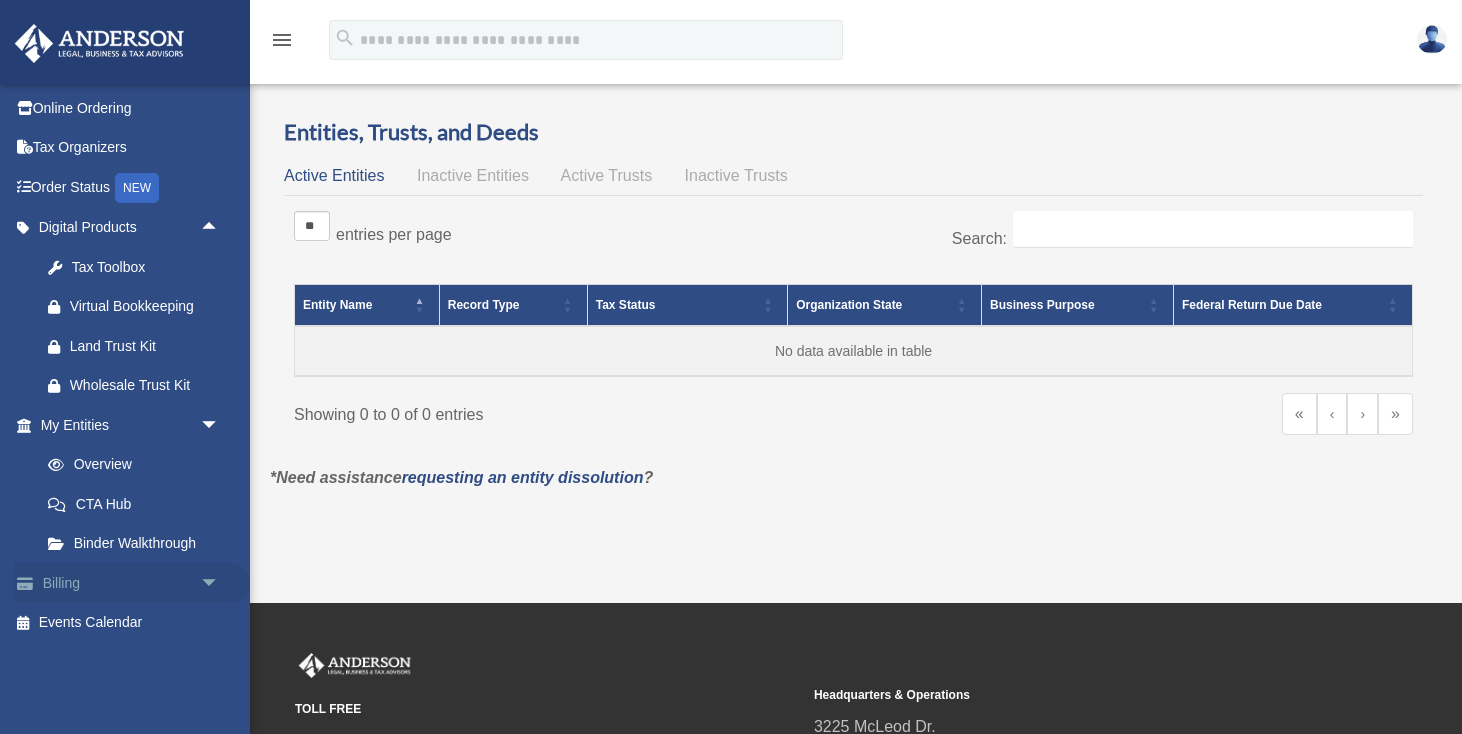 click on "arrow_drop_down" at bounding box center [220, 583] 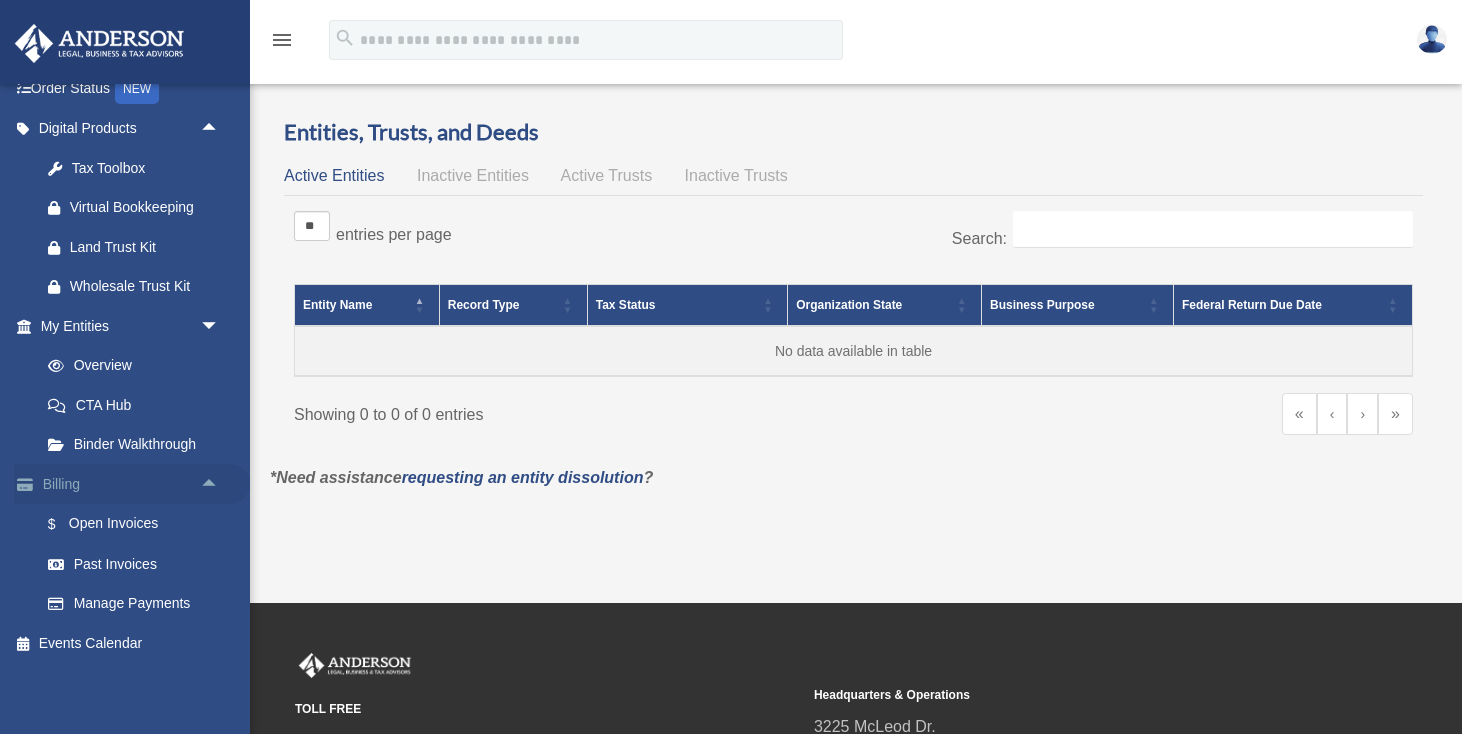 scroll, scrollTop: 0, scrollLeft: 0, axis: both 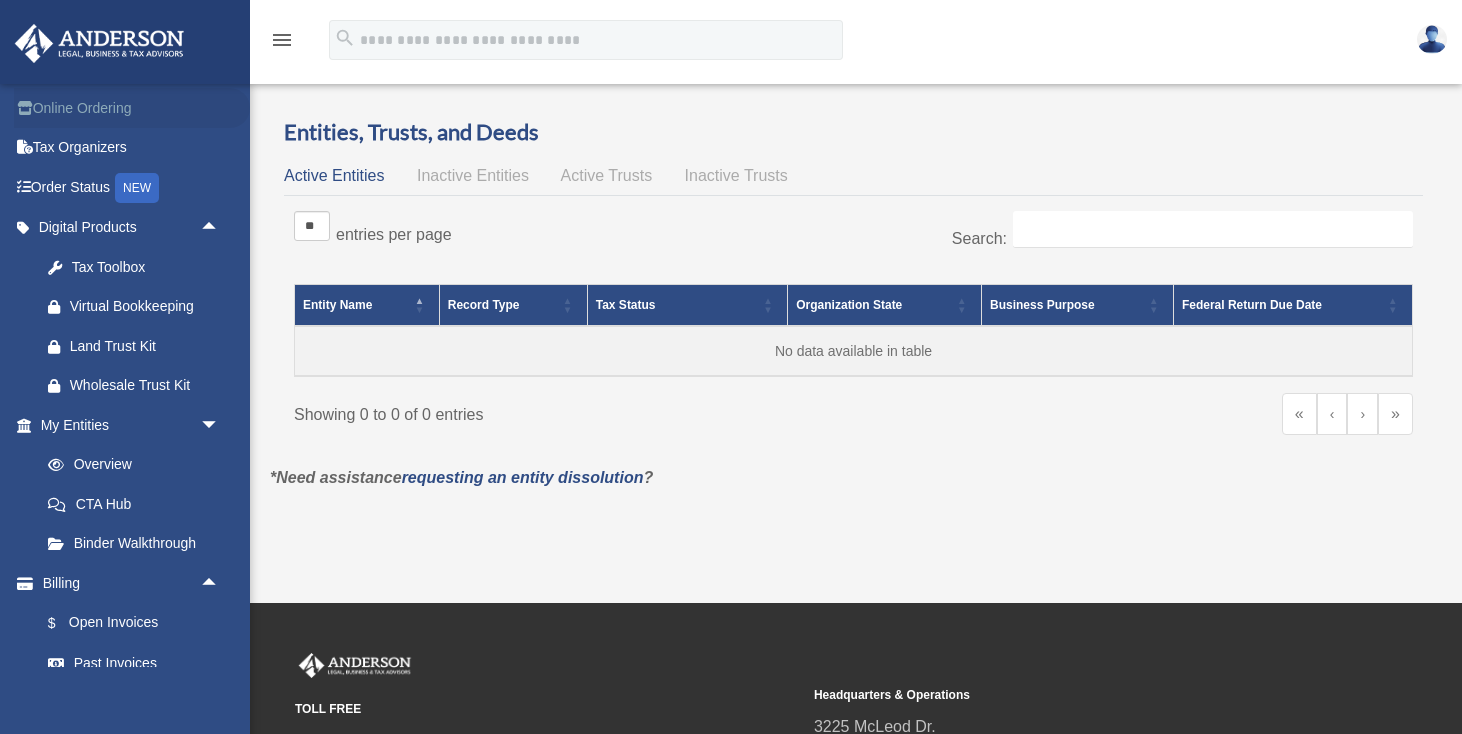 click on "Online Ordering" at bounding box center (132, 108) 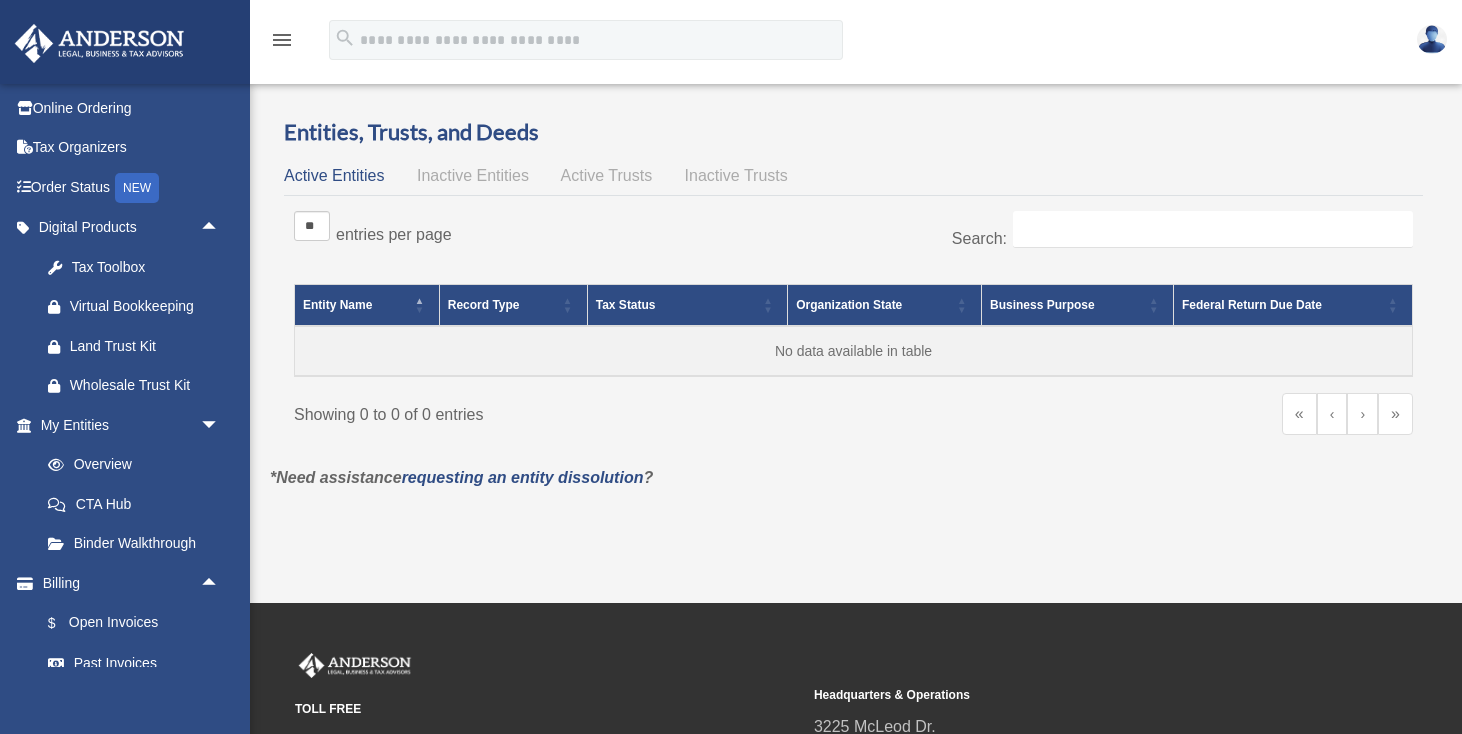 scroll, scrollTop: 243, scrollLeft: 0, axis: vertical 